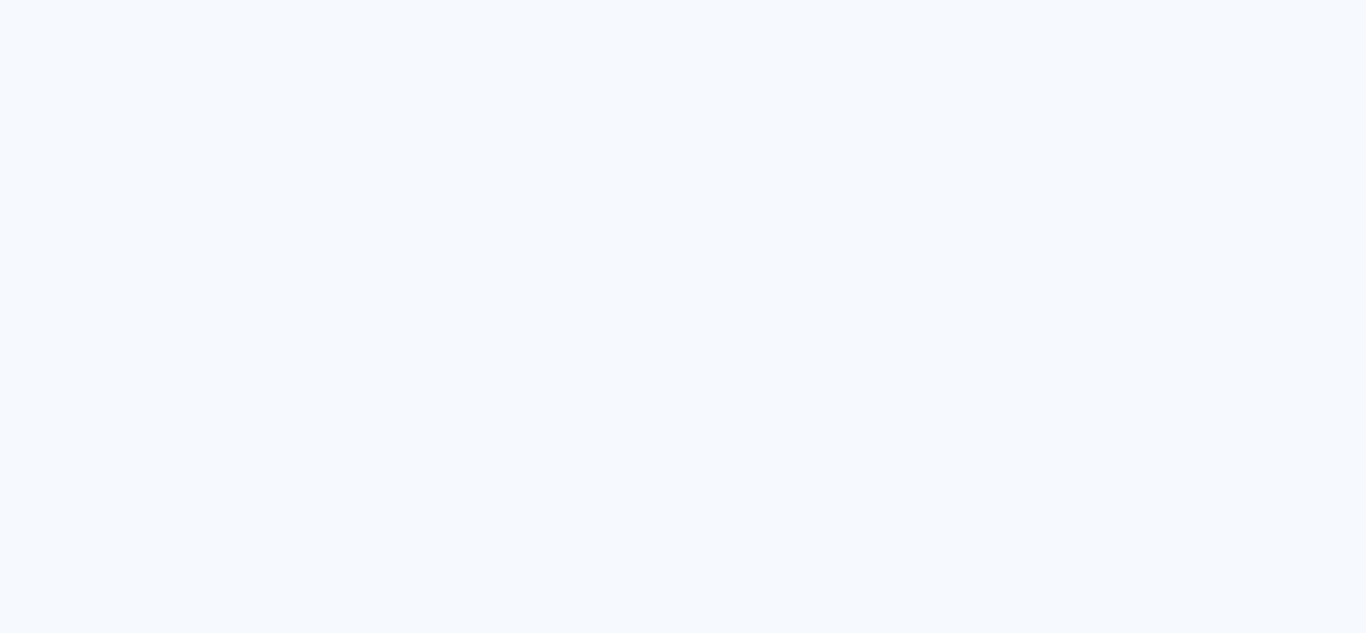 scroll, scrollTop: 0, scrollLeft: 0, axis: both 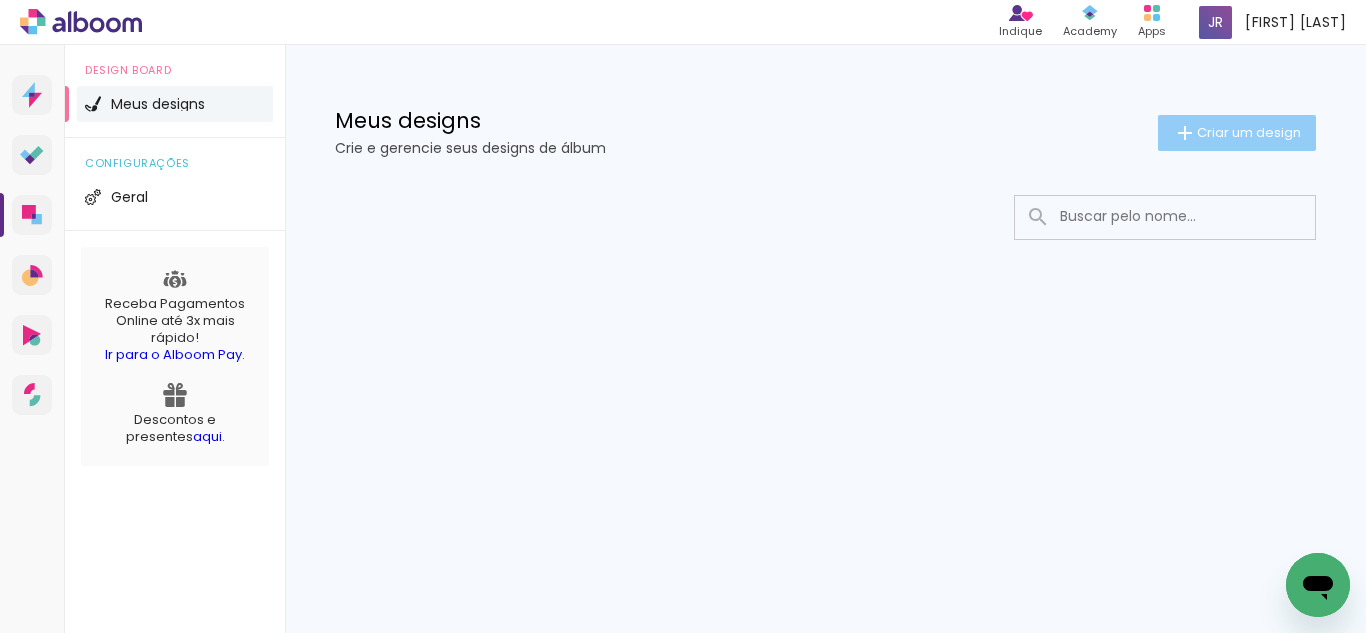 click on "Criar um design" 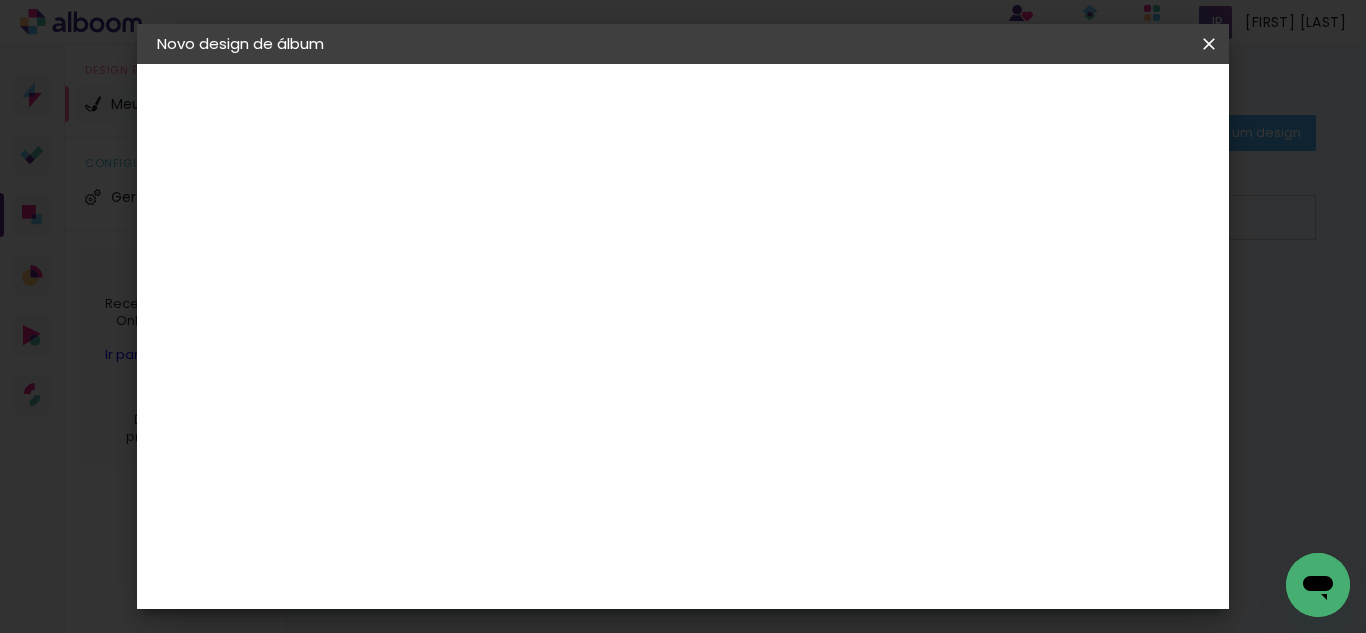 click at bounding box center (484, 268) 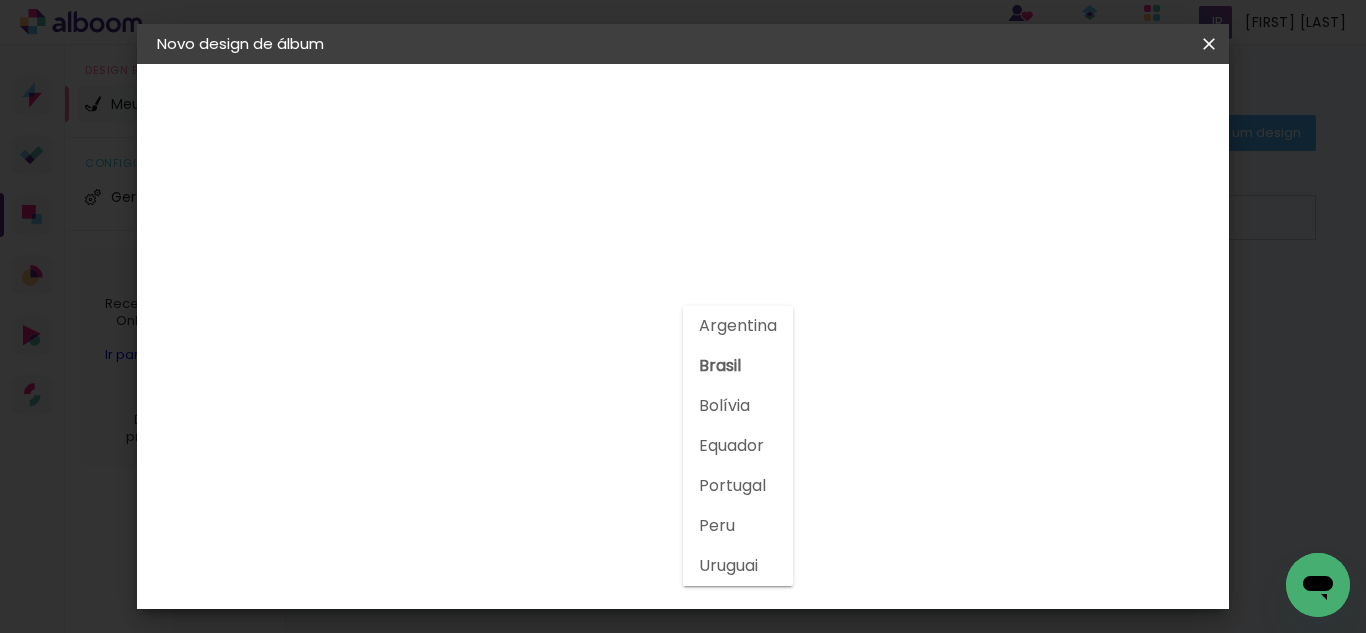 click on "Brasil" at bounding box center (511, 319) 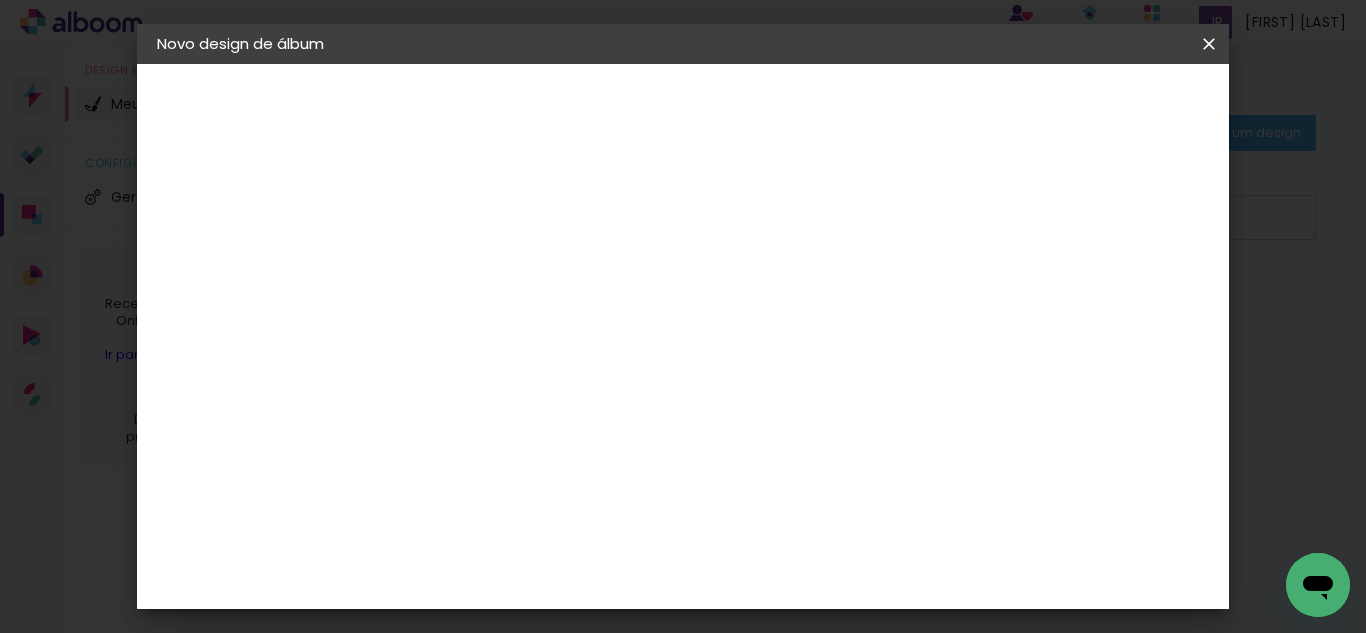 scroll, scrollTop: 1400, scrollLeft: 0, axis: vertical 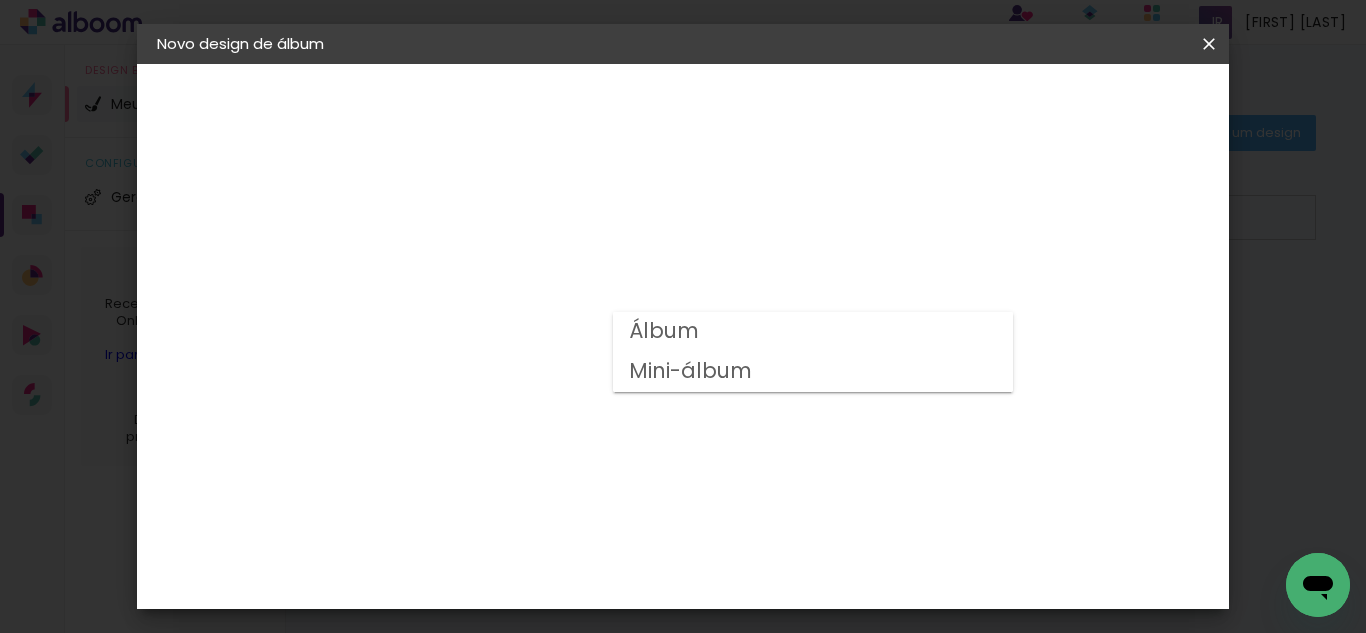 click on "Mini-álbum" at bounding box center (813, 372) 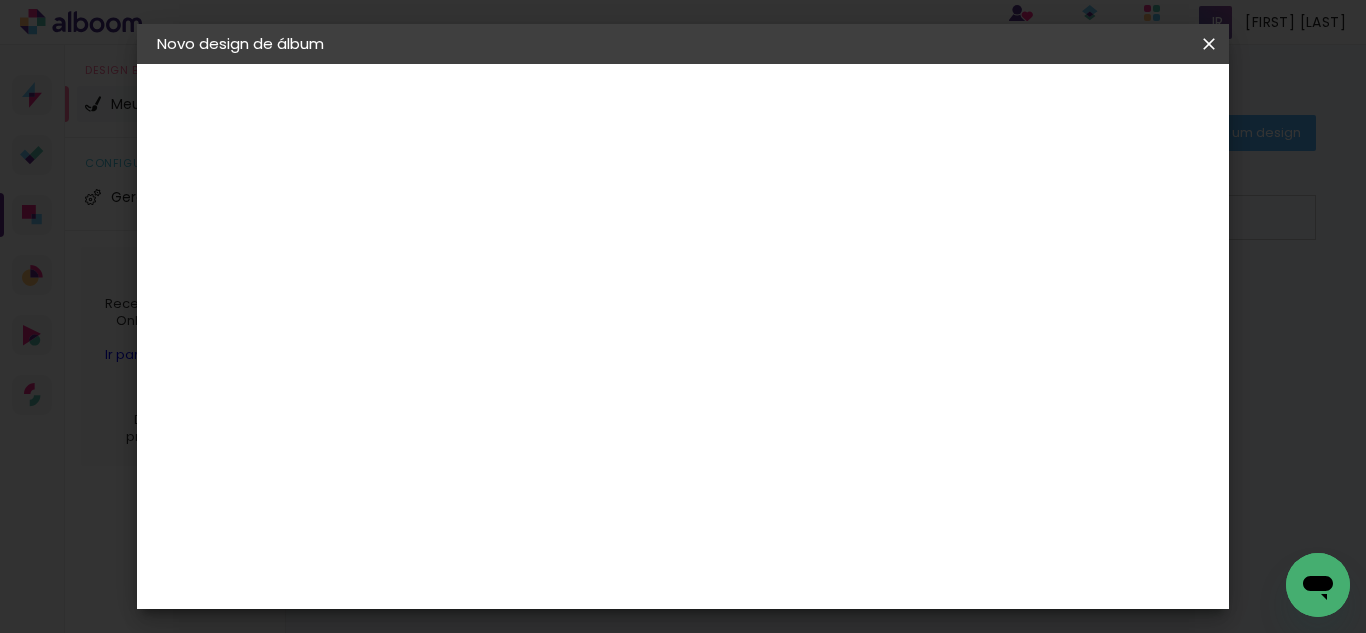 scroll, scrollTop: 0, scrollLeft: 0, axis: both 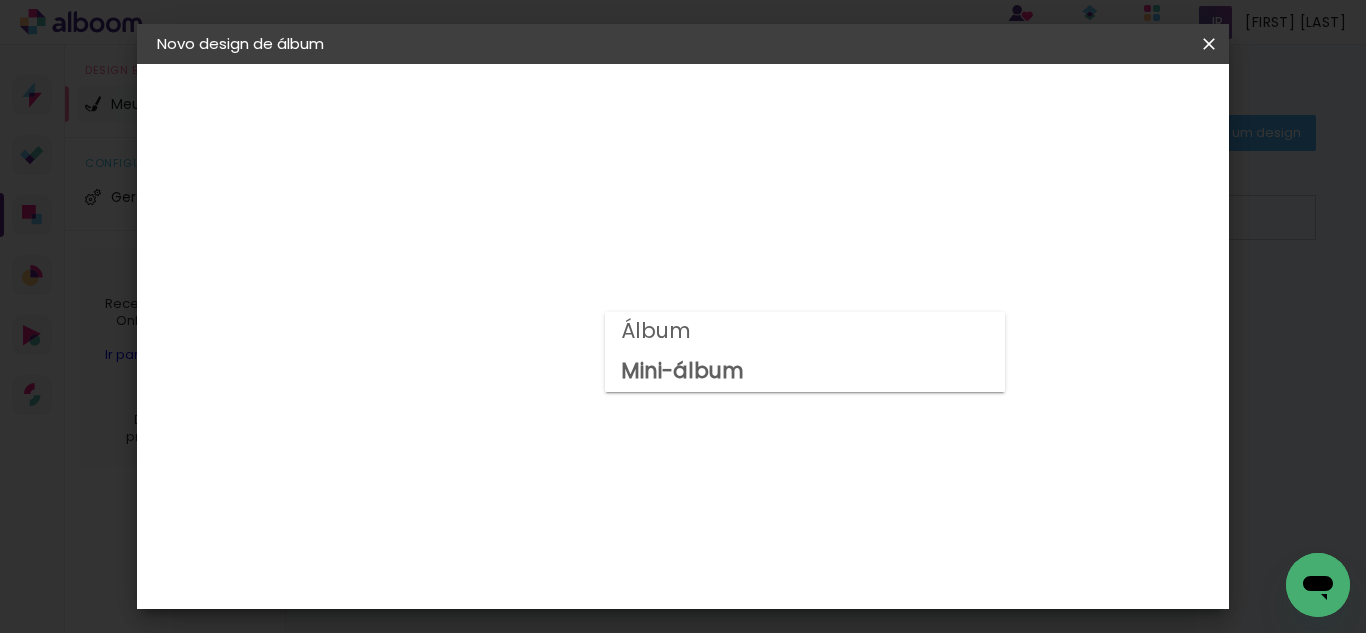 click on "Álbum" at bounding box center [805, 332] 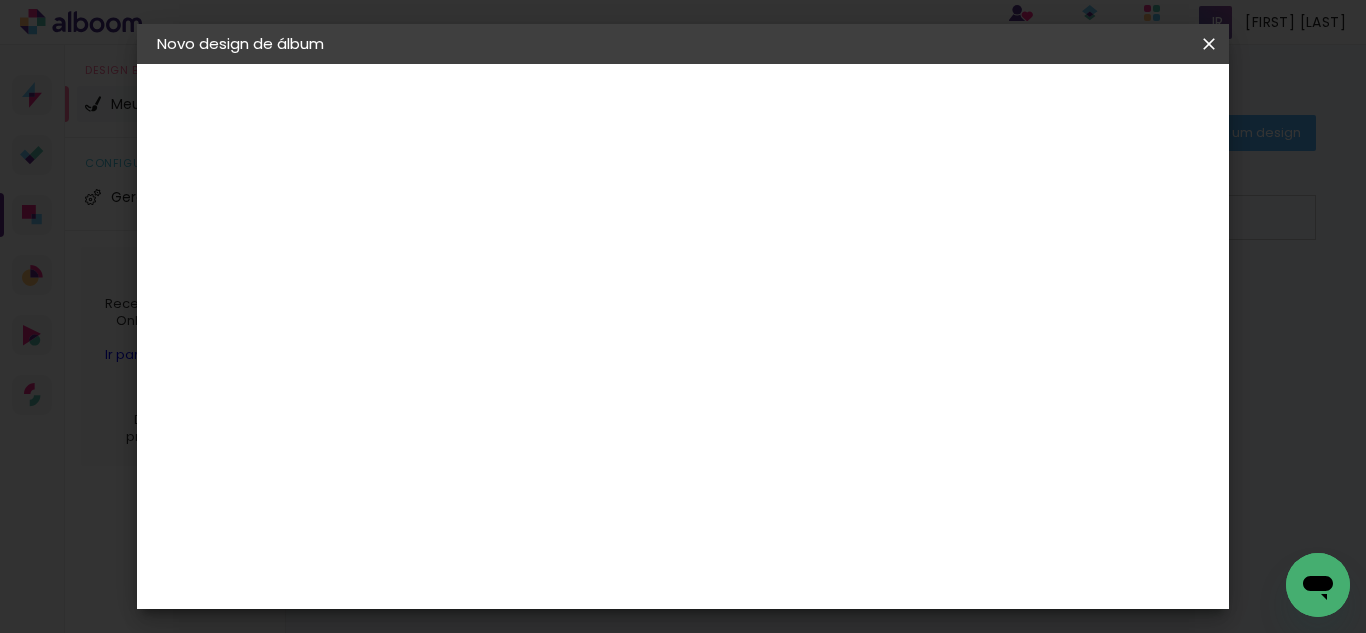 scroll, scrollTop: 300, scrollLeft: 0, axis: vertical 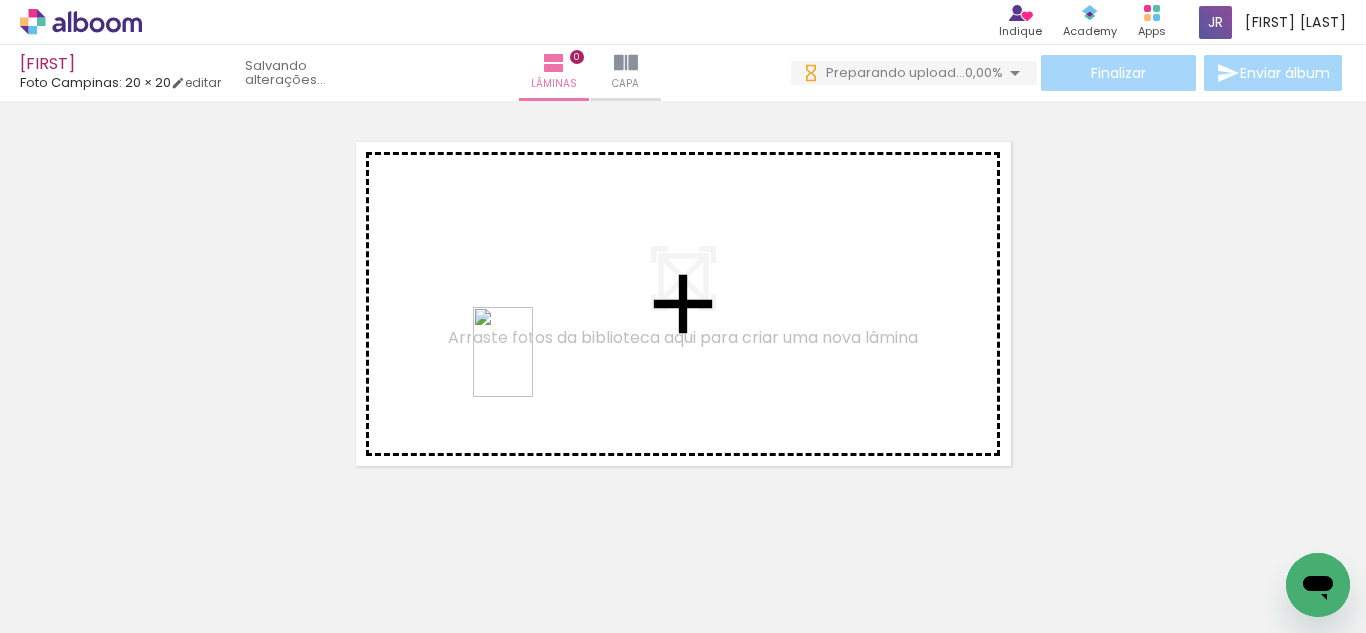 drag, startPoint x: 540, startPoint y: 577, endPoint x: 533, endPoint y: 367, distance: 210.11664 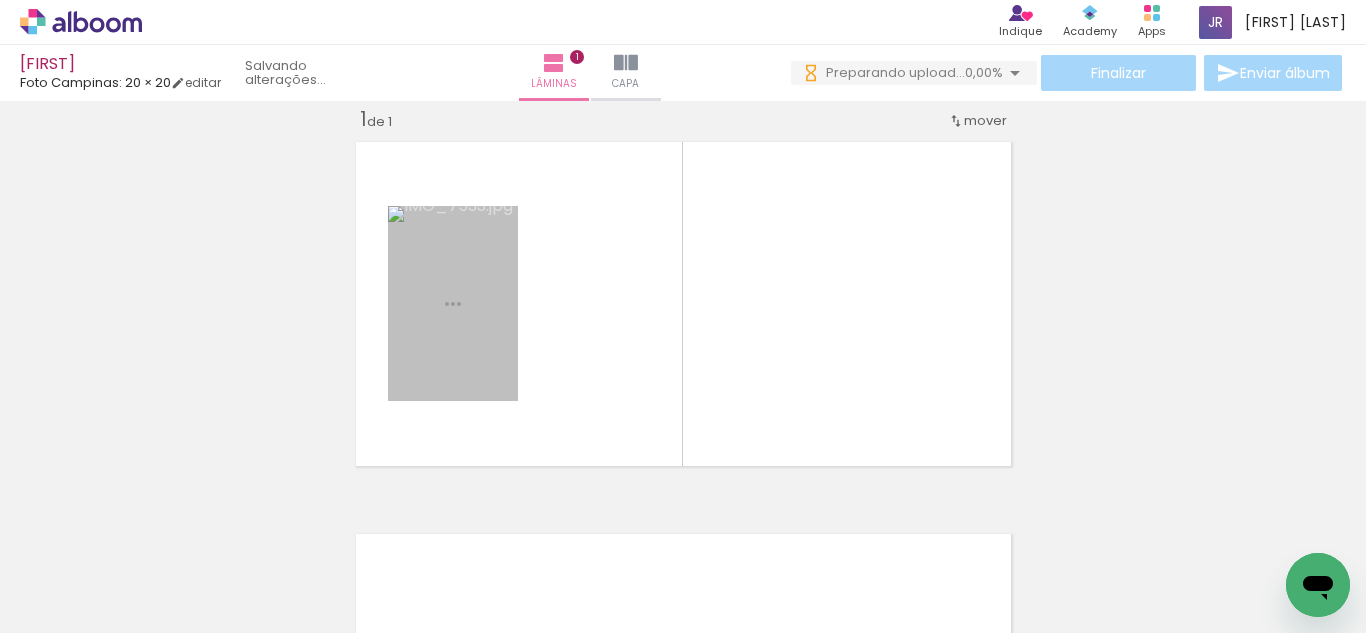 scroll, scrollTop: 26, scrollLeft: 0, axis: vertical 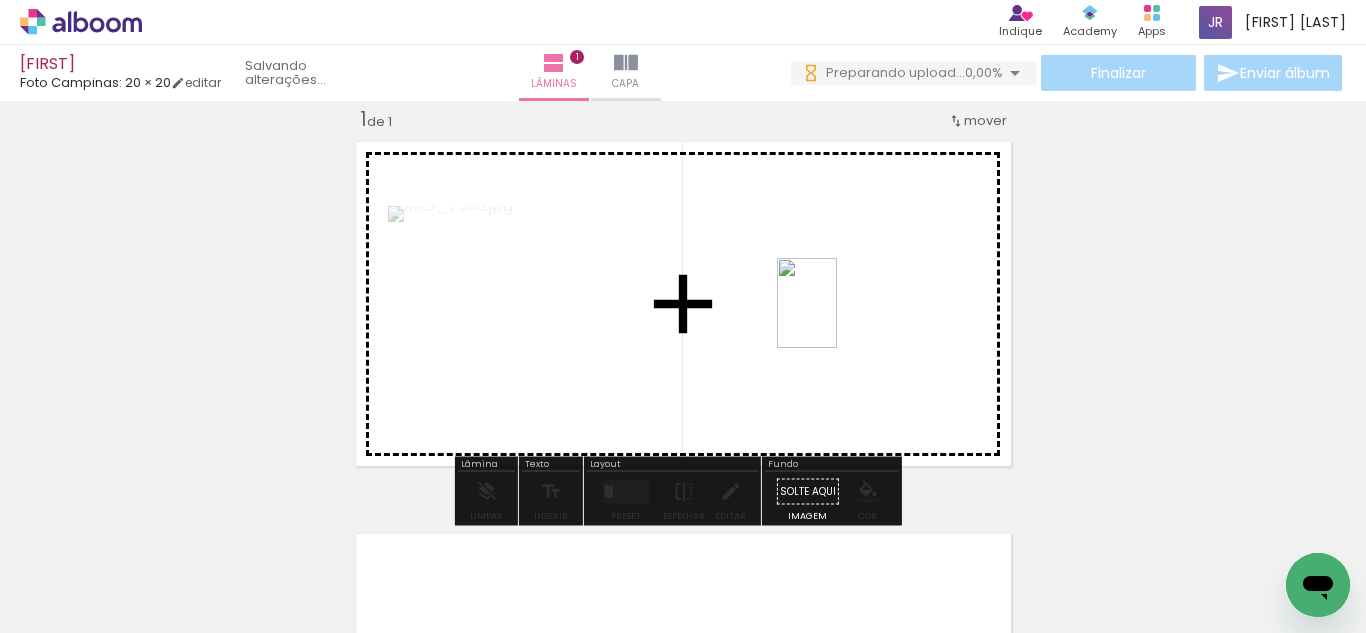 drag, startPoint x: 428, startPoint y: 579, endPoint x: 837, endPoint y: 318, distance: 485.18243 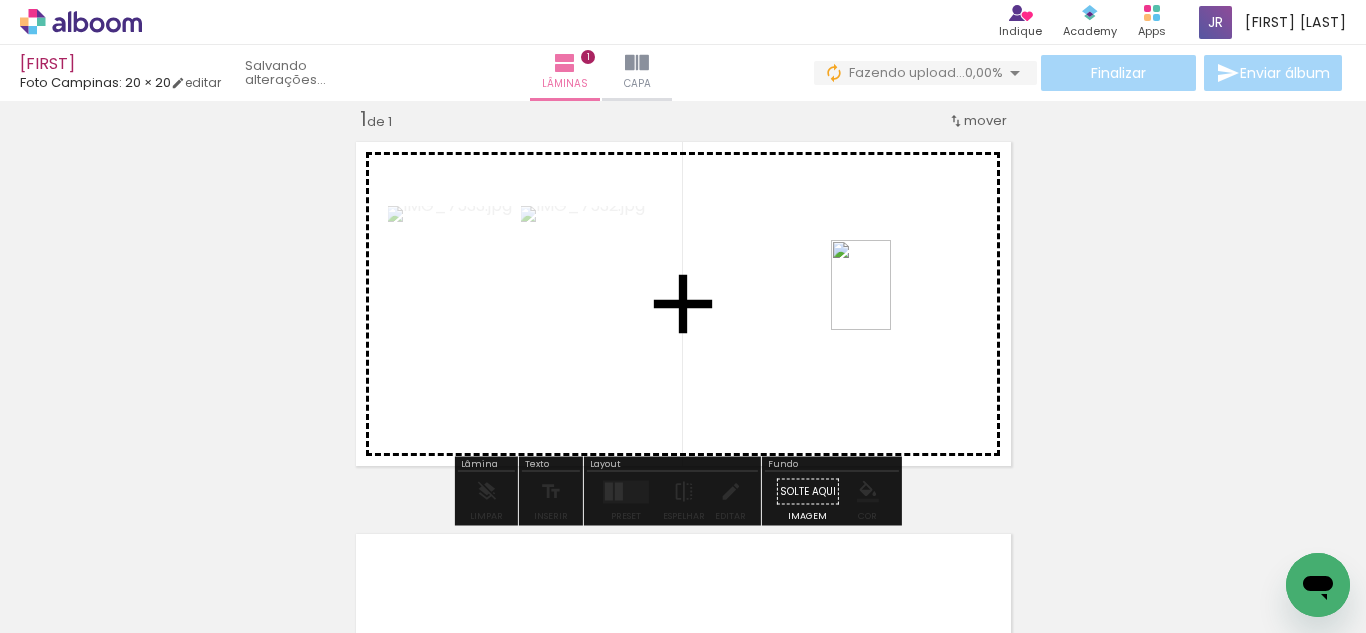 drag, startPoint x: 904, startPoint y: 587, endPoint x: 891, endPoint y: 288, distance: 299.28247 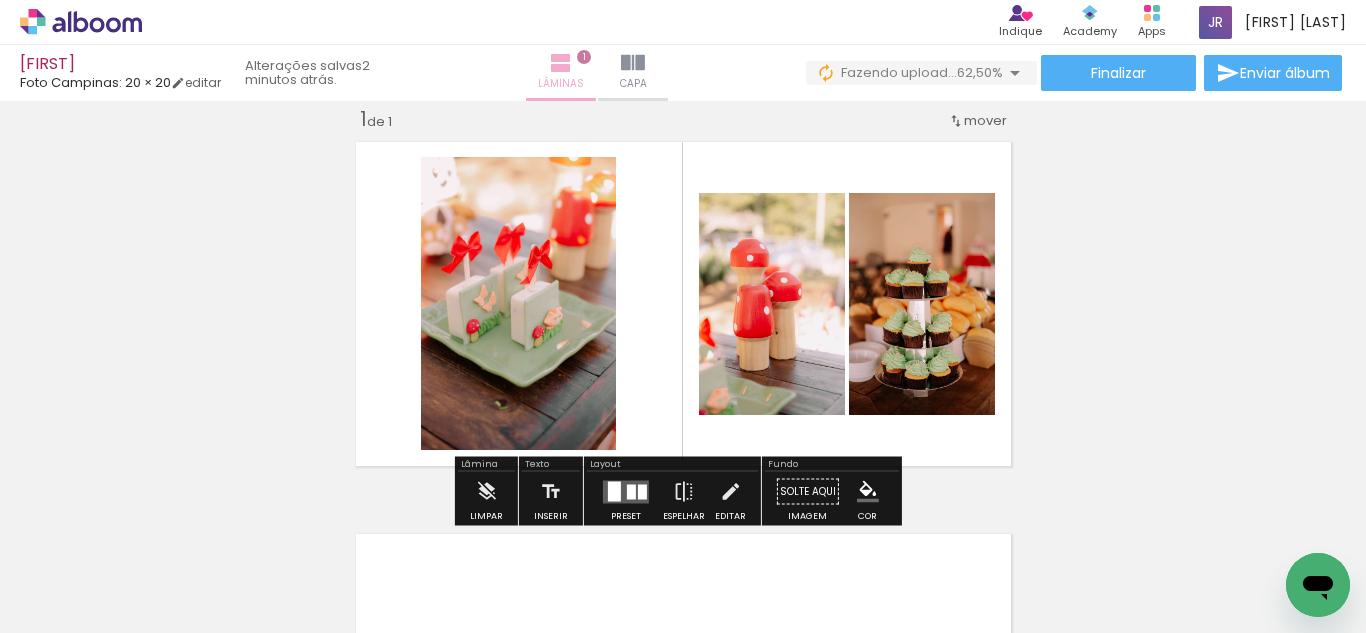 click at bounding box center [561, 63] 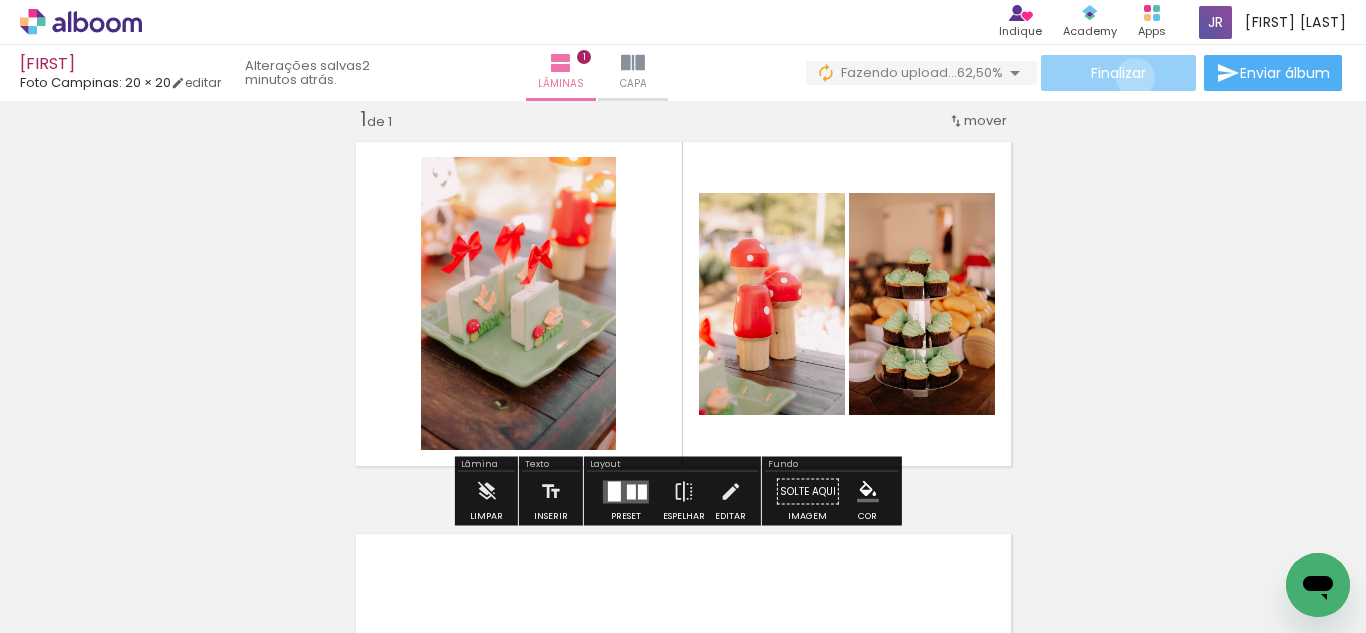click on "Finalizar" 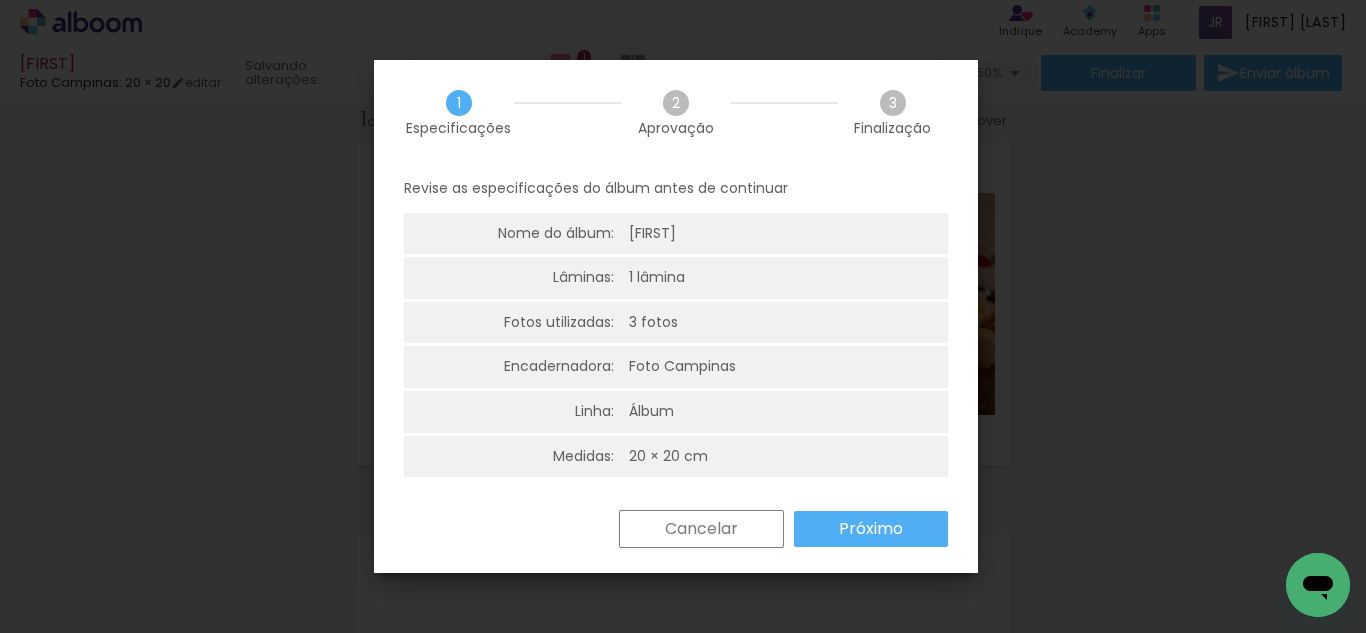 click on "Cancelar" at bounding box center (0, 0) 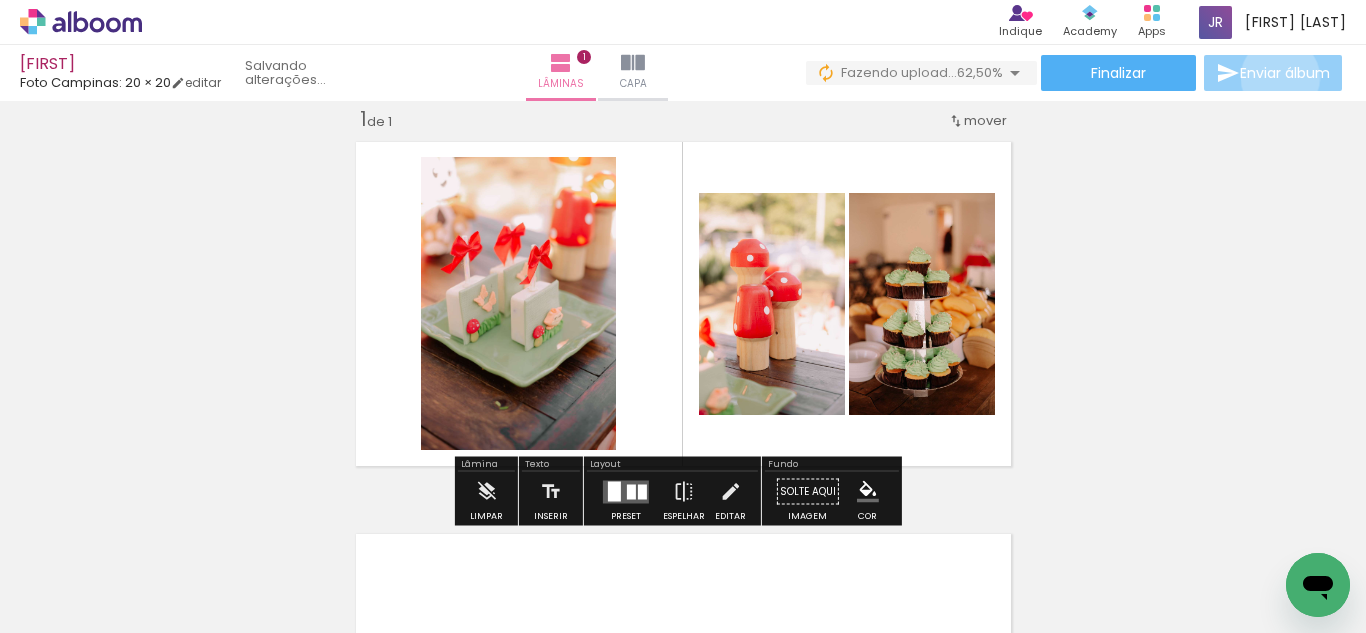 click on "Enviar álbum" at bounding box center [1285, 73] 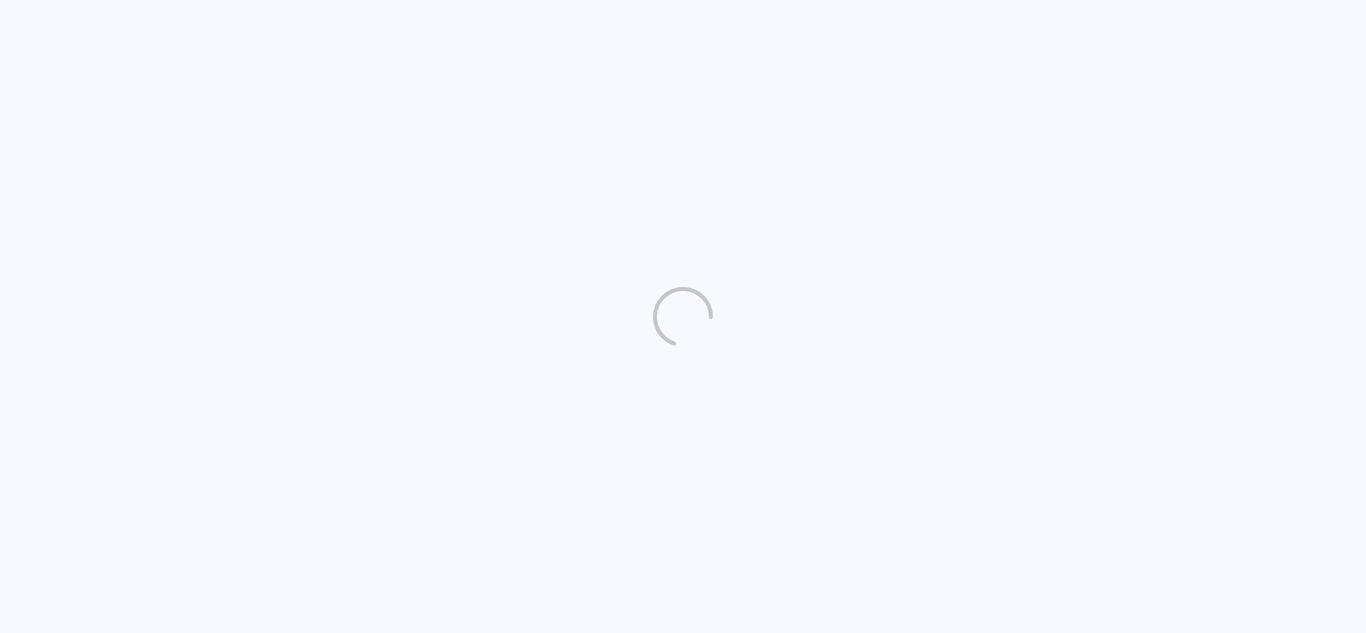 scroll, scrollTop: 0, scrollLeft: 0, axis: both 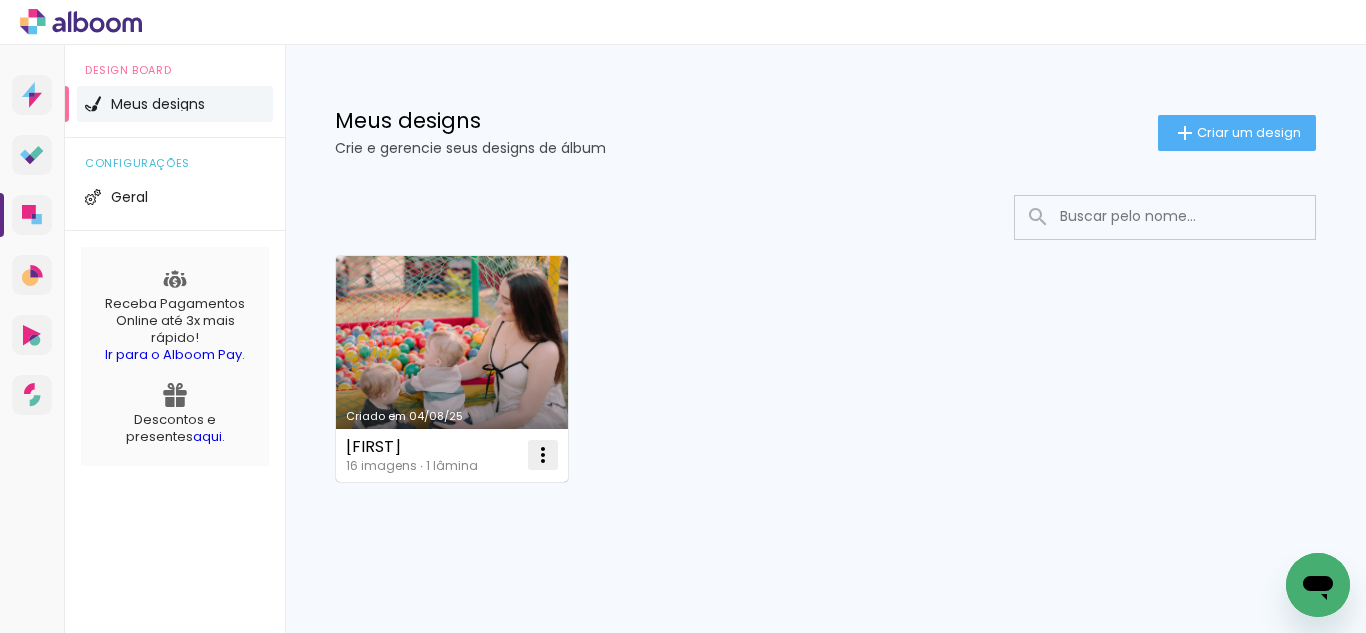 click at bounding box center [543, 455] 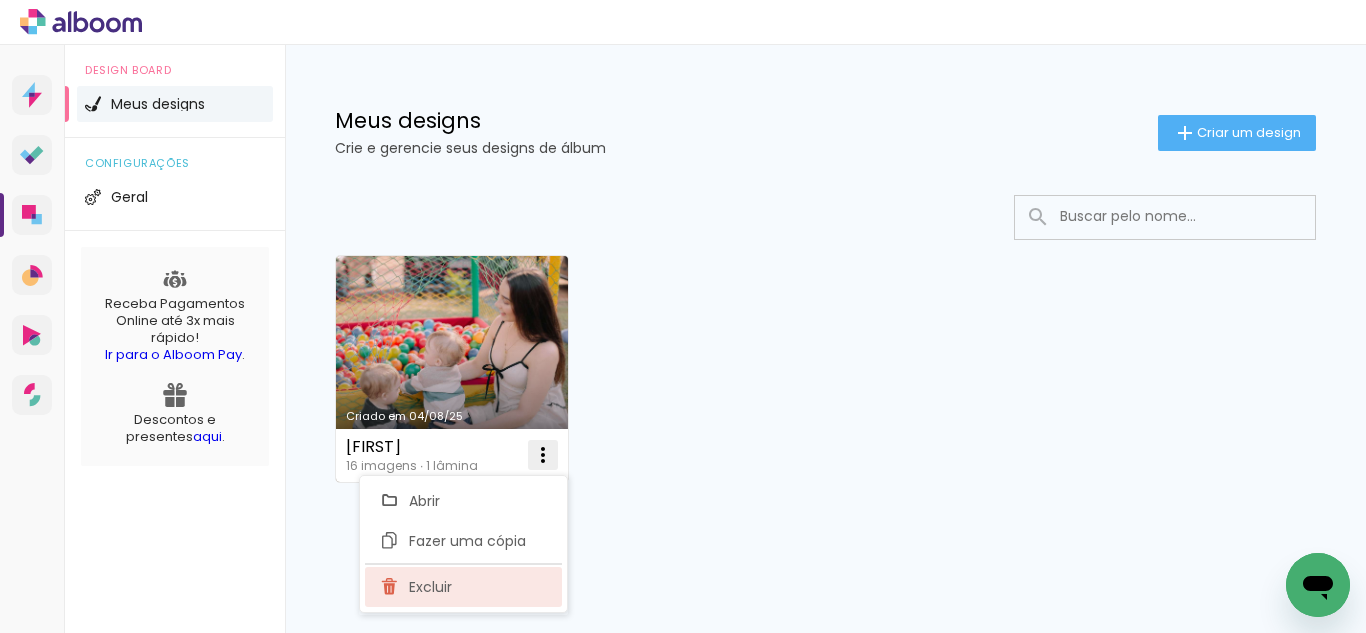 click on "Excluir" 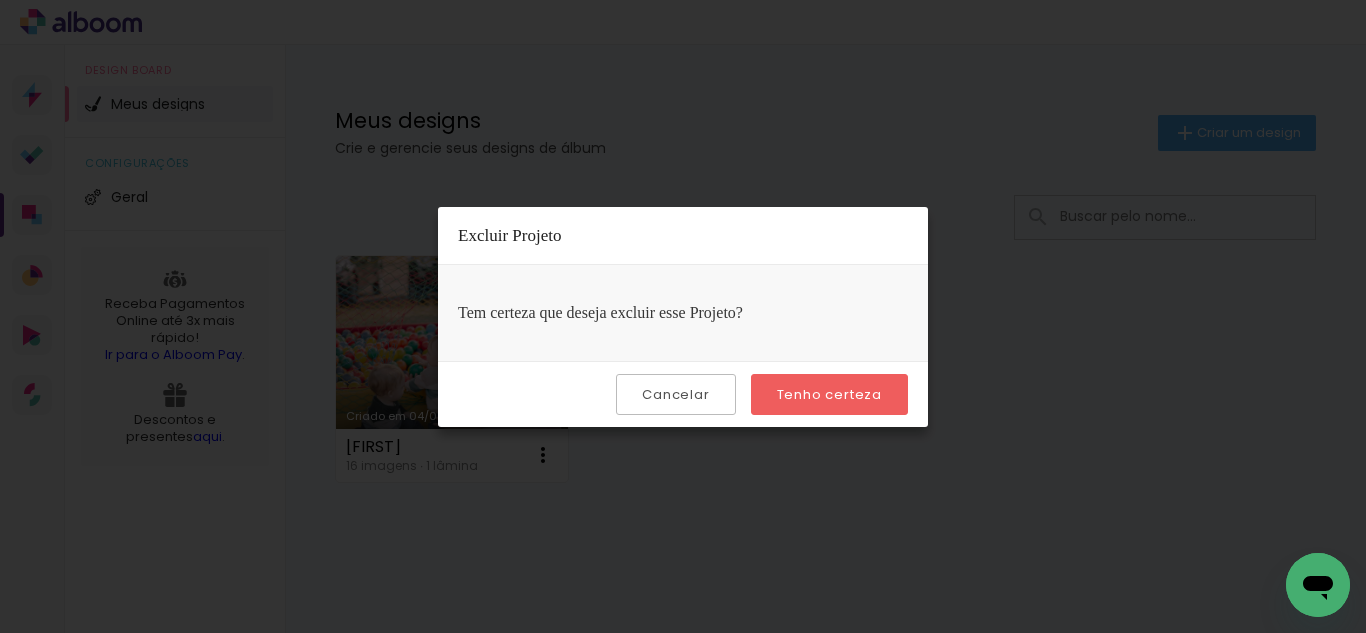 click on "Tenho certeza" at bounding box center (0, 0) 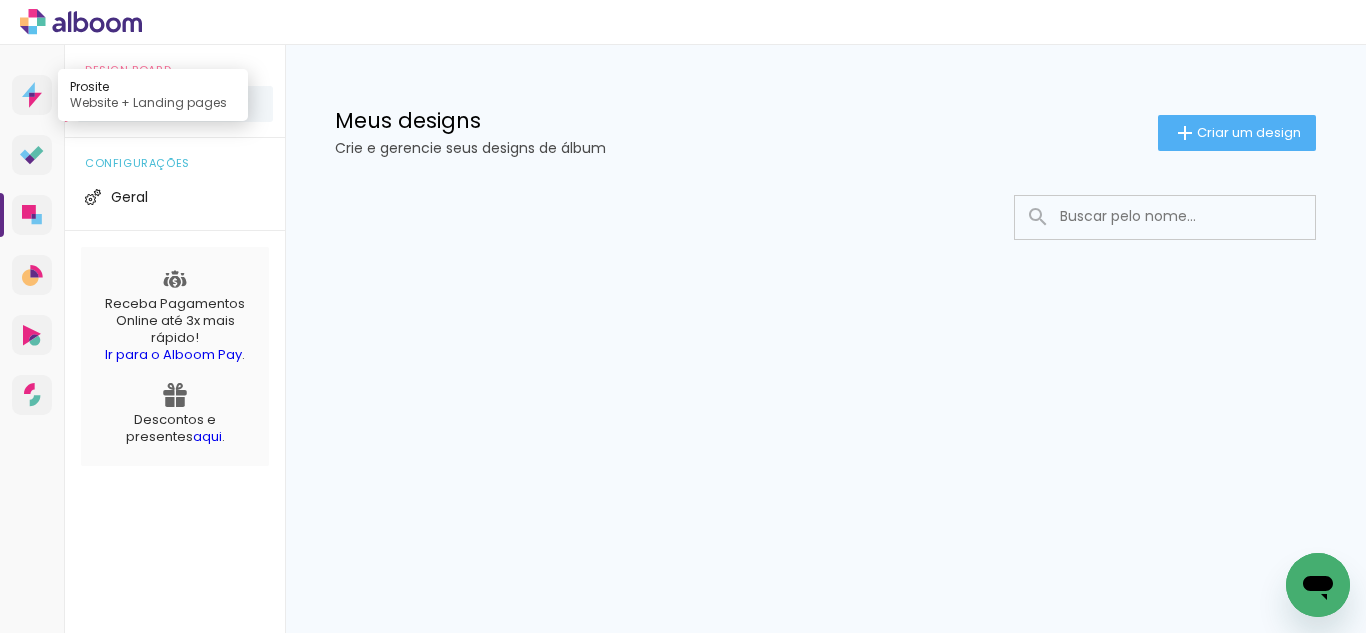 click 